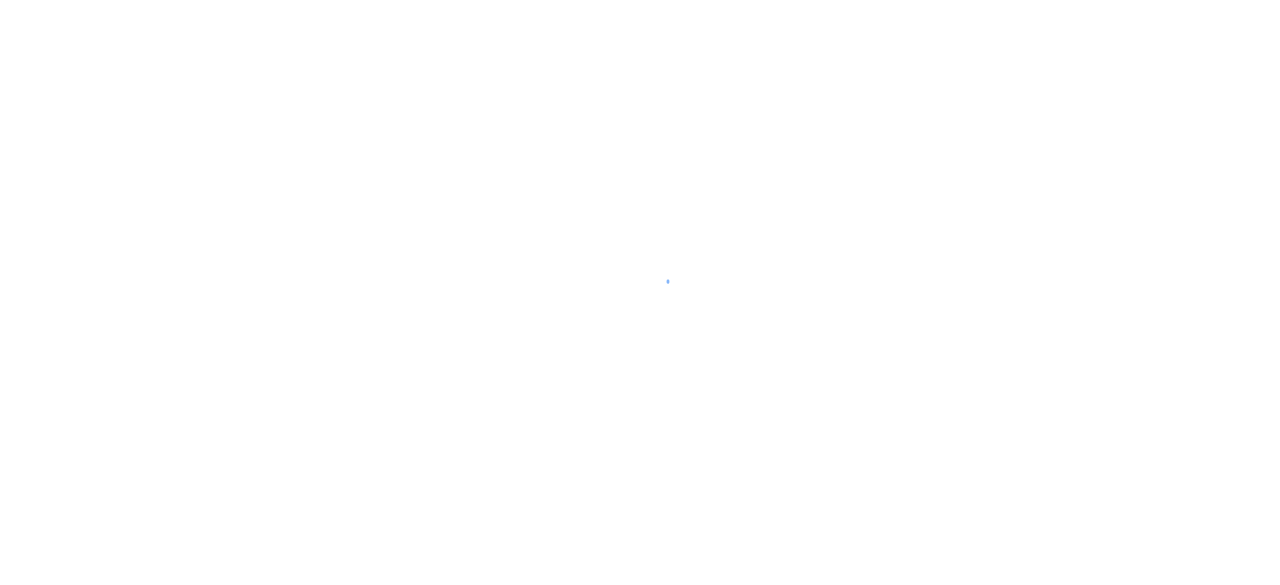 scroll, scrollTop: 0, scrollLeft: 0, axis: both 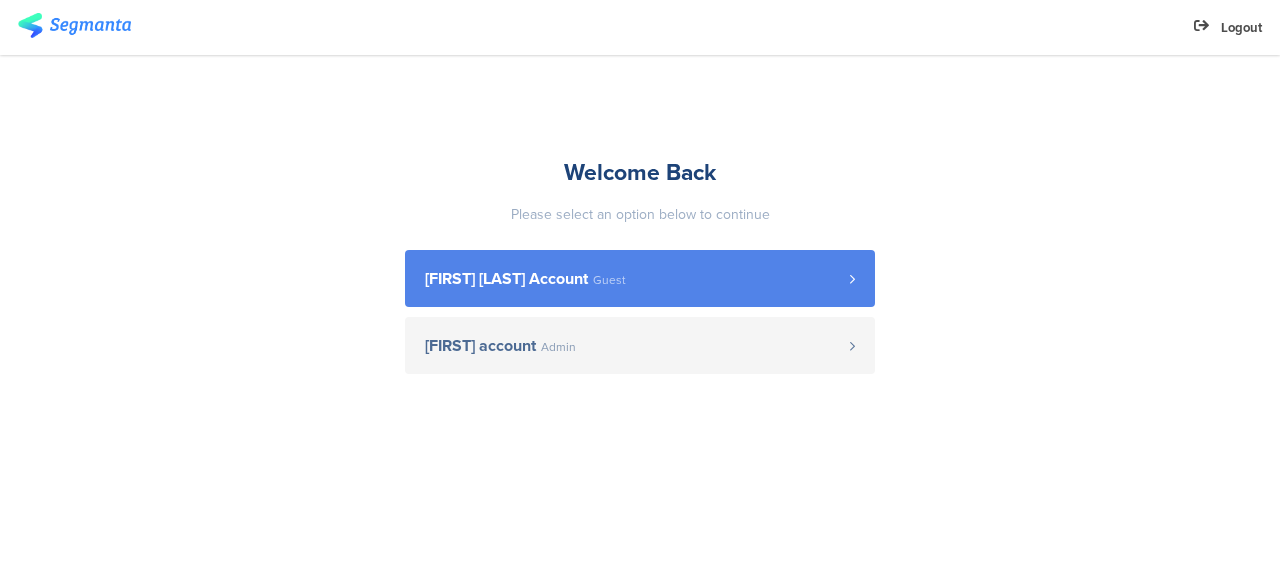 click on "[FIRST] [LAST] Account
Guest" at bounding box center [640, 278] 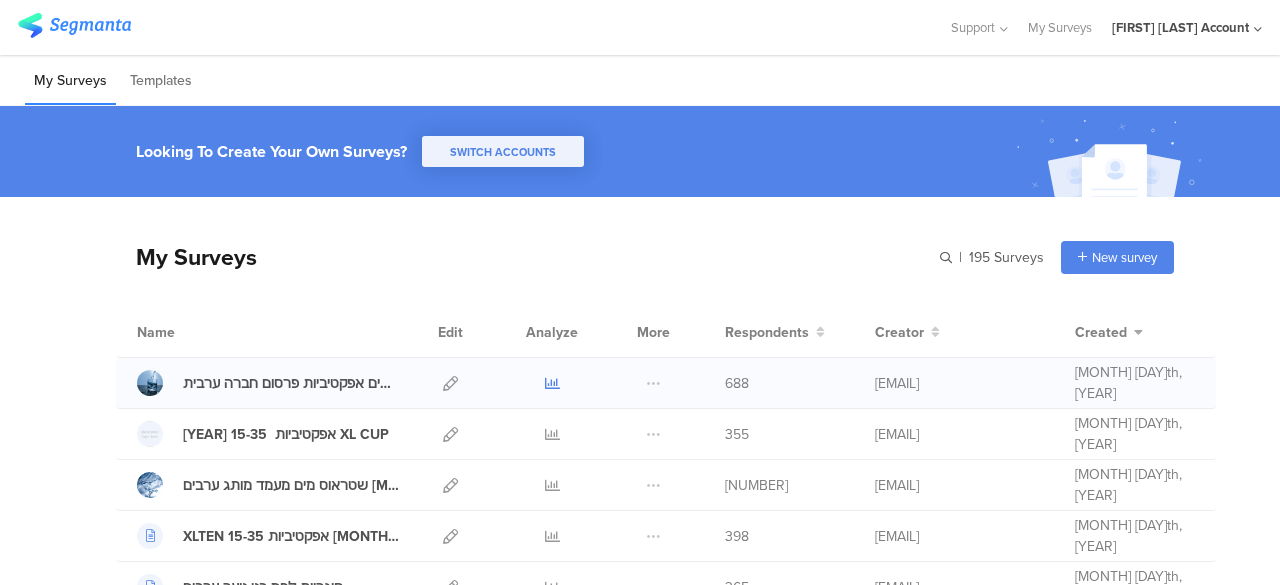 click at bounding box center (552, 383) 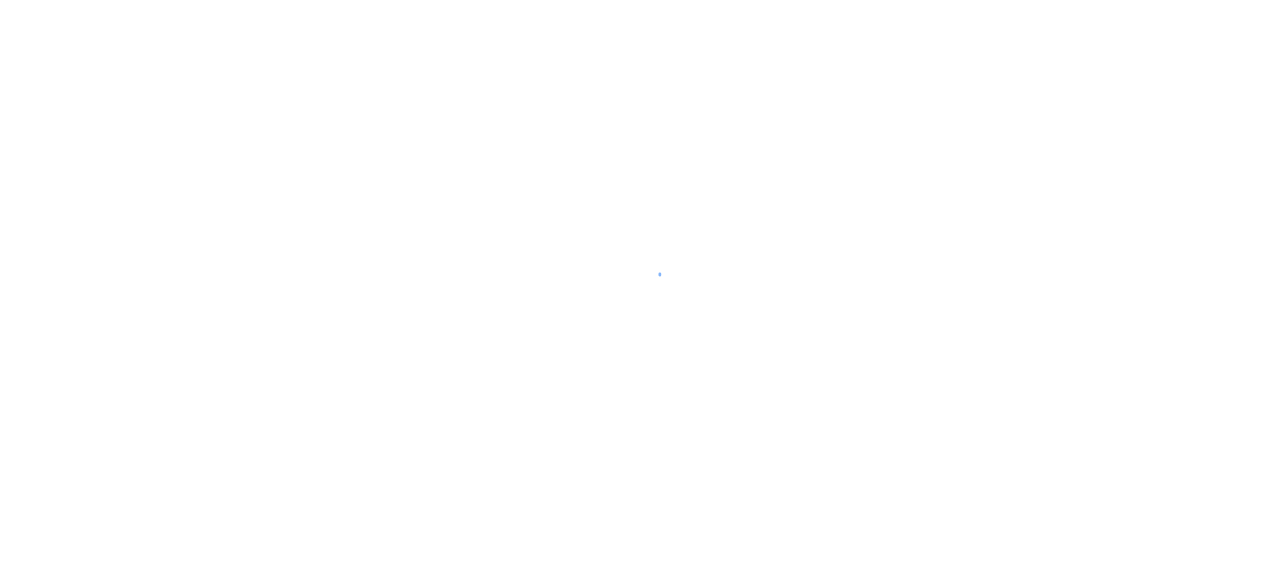 scroll, scrollTop: 0, scrollLeft: 0, axis: both 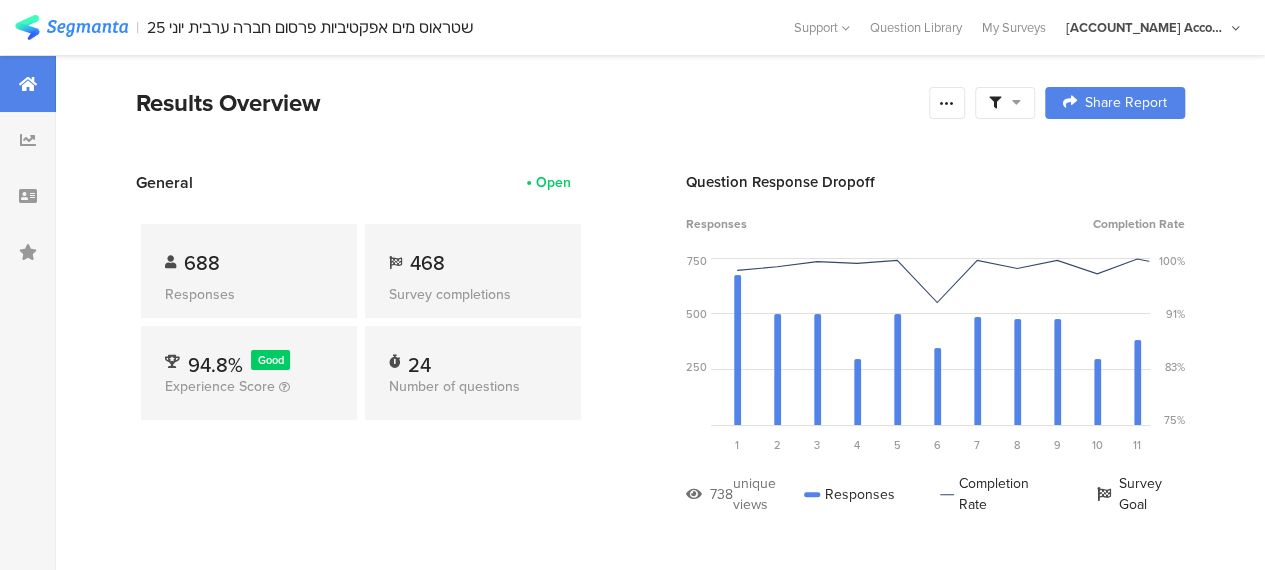 click at bounding box center (1005, 103) 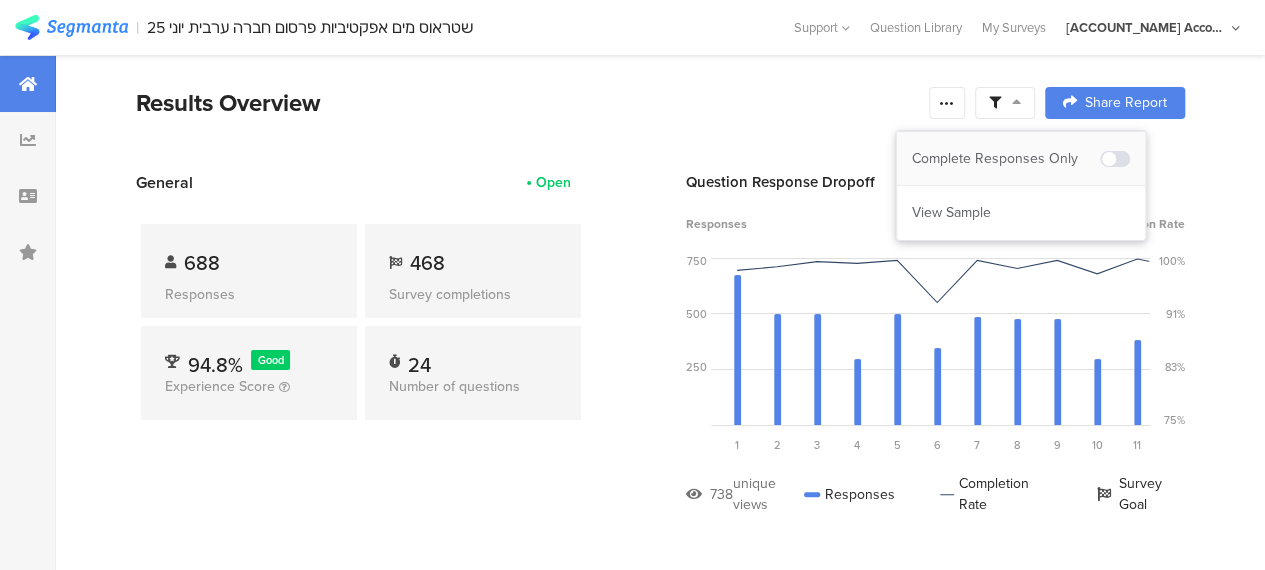 click on "Complete Responses Only" at bounding box center [1006, 159] 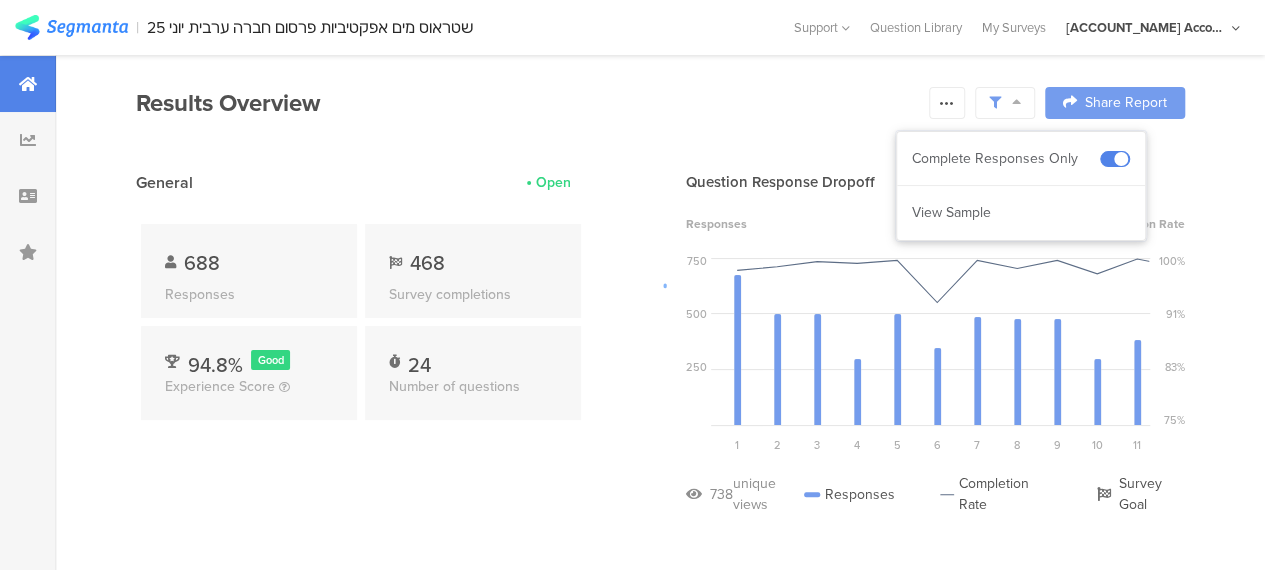 click at bounding box center (632, 285) 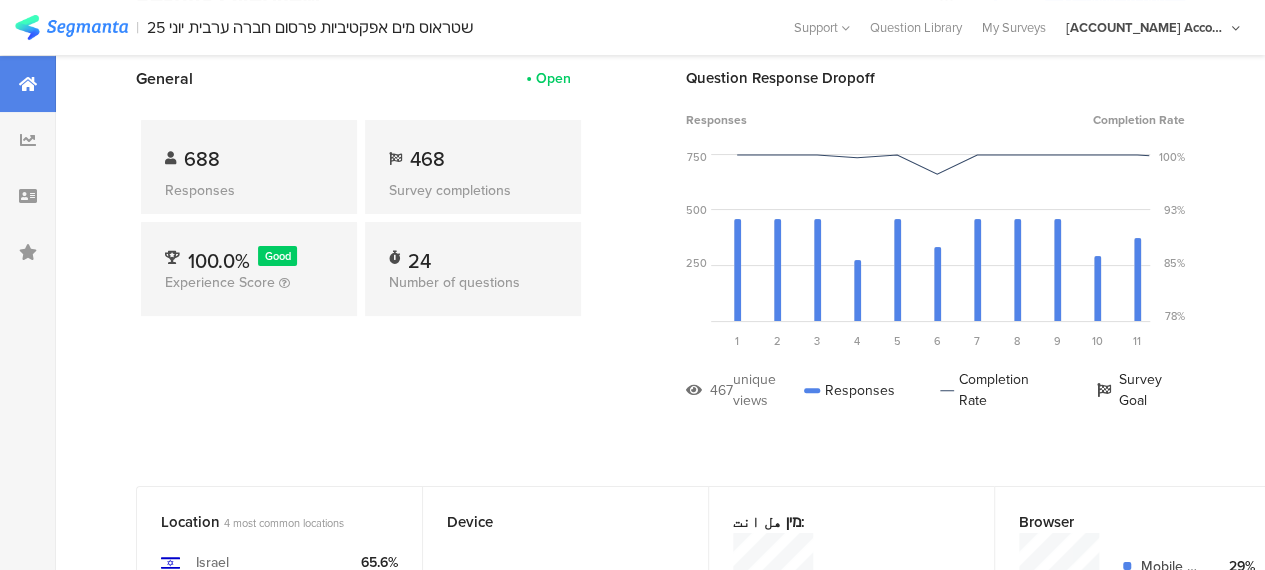 scroll, scrollTop: 0, scrollLeft: 0, axis: both 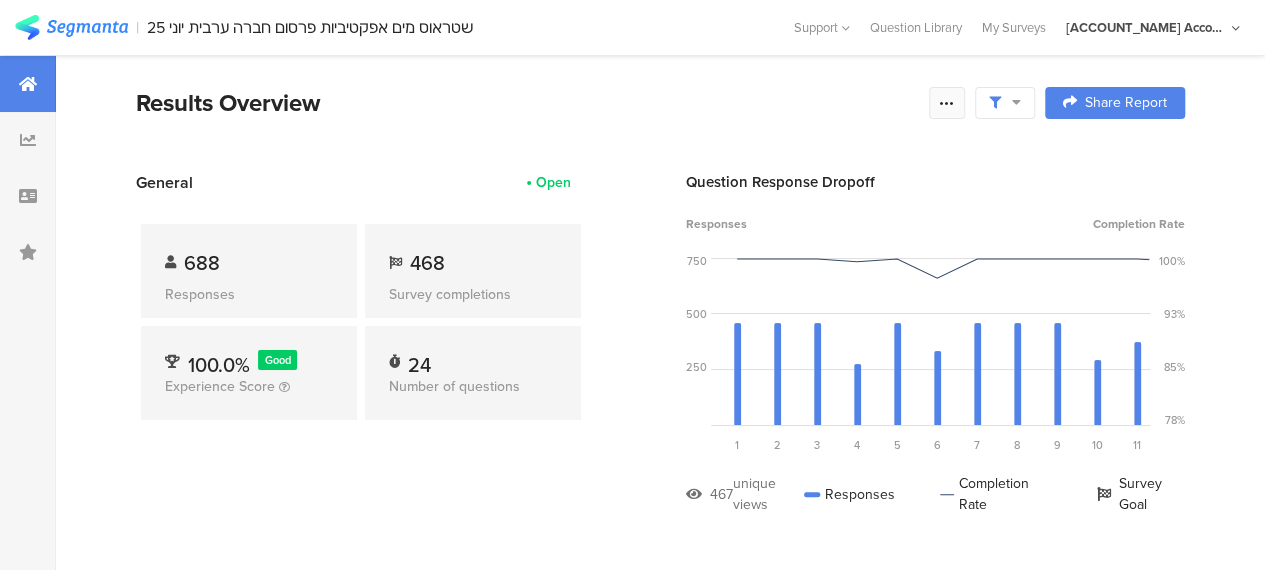 click at bounding box center (947, 103) 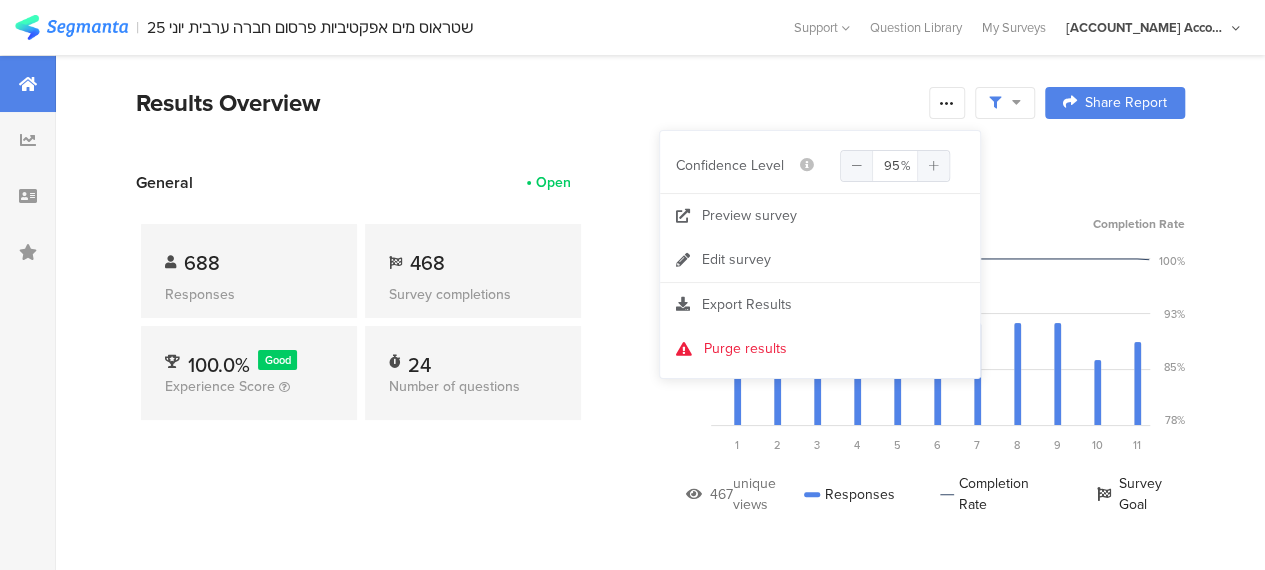 click on "General     Open     688   Responses     468   Survey completions     100.0%   Good   Experience Score
24
Number of questions
Question Response Dropoff
Responses   Completion Rate
750
500
250
0
Sorry, your browser does not support inline SVG.
1
Question 2
האם יצא לך לראות או לשמוע לאחרונה פרסומות באינטרנט, בשילוט חוצות, בטלוויזיה או ברדיו המדברת על מו...
468   views     468   responses   100.0%   completion rate       2       3       4       5
Question 6
מה זכור לך מהפרסומות לתמי 4? מה נאמר בהן או מה הראו בפרסומות? אנא ציין כל פרט שזכור לך?ماذا تذكر ...
348   views" at bounding box center [660, 358] 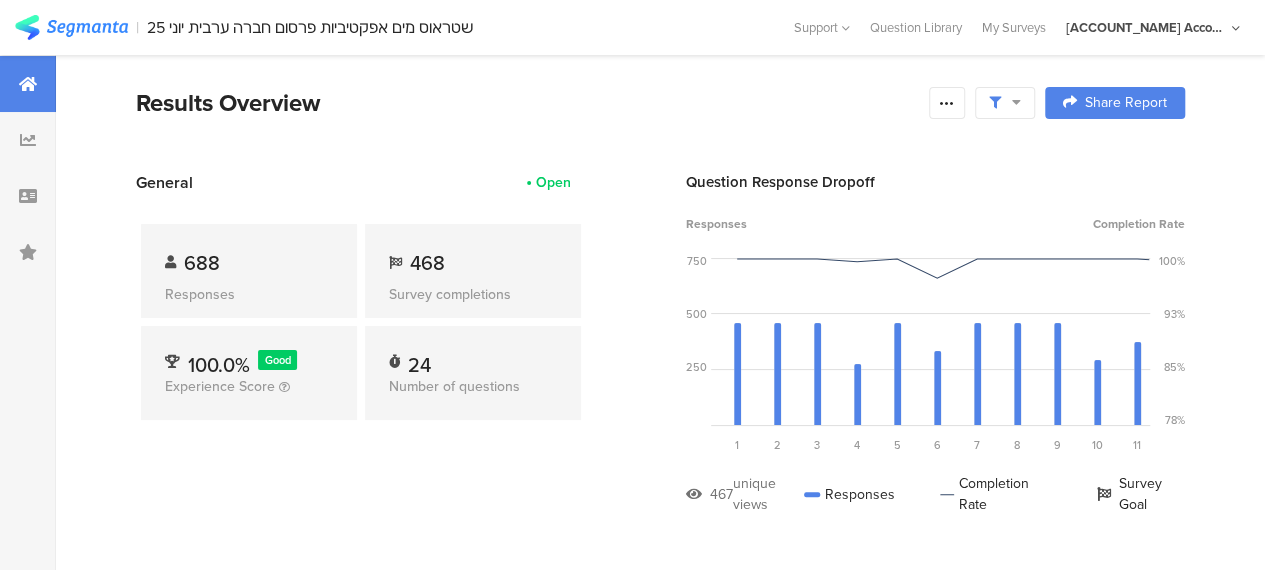 click on "General     Open     688   Responses     468   Survey completions     100.0%   Good   Experience Score
24
Number of questions
Question Response Dropoff
Responses   Completion Rate
750
500
250
0
Sorry, your browser does not support inline SVG.
1
Question 2
האם יצא לך לראות או לשמוע לאחרונה פרסומות באינטרנט, בשילוט חוצות, בטלוויזיה או ברדיו המדברת על מו...
468   views     468   responses   100.0%   completion rate       2       3       4       5
Question 6
מה זכור לך מהפרסומות לתמי 4? מה נאמר בהן או מה הראו בפרסומות? אנא ציין כל פרט שזכור לך?ماذا تذكر ...
348   views" at bounding box center (660, 358) 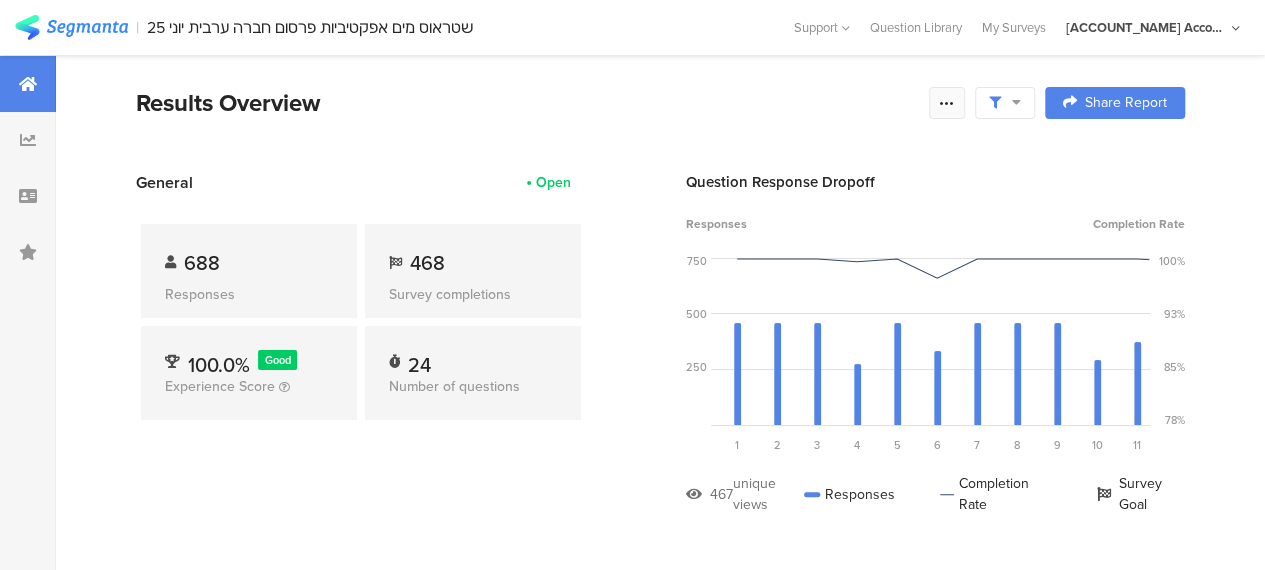 click at bounding box center [947, 103] 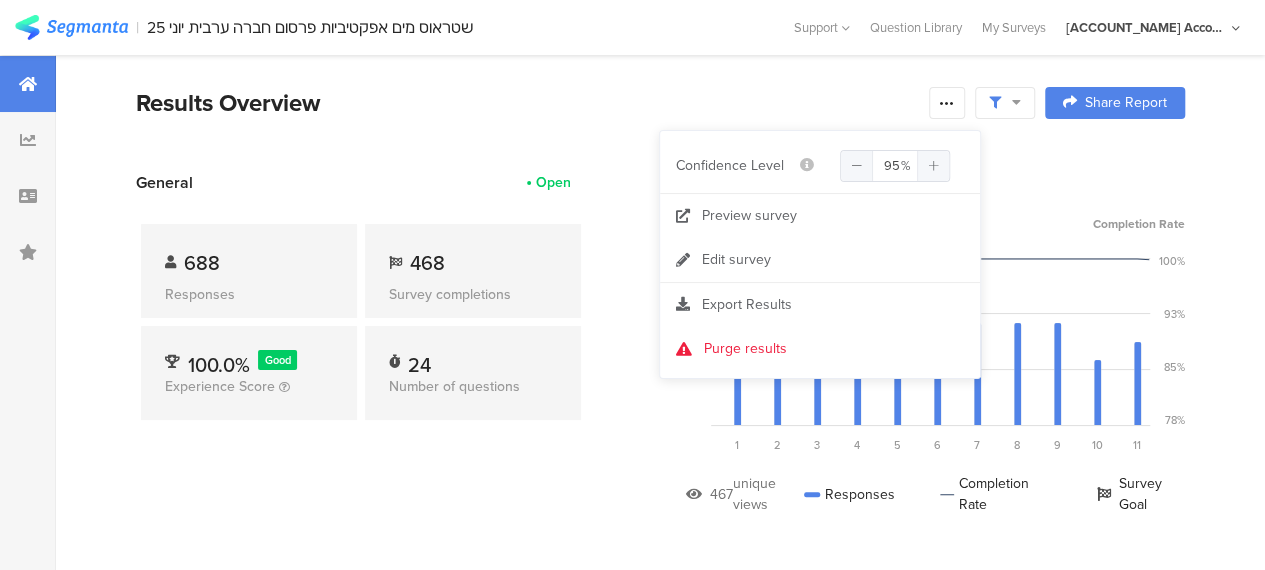 click on "Results Overview
Share Report
Share     Cancel
Share Report
Share Report   General     Open     688   Responses     468   Survey completions     100.0%   Good   Experience Score
24
Number of questions
Question Response Dropoff
Responses   Completion Rate
750
500
250
0
Sorry, your browser does not support inline SVG.
1
Question 2
האם יצא לך לראות או לשמוע לאחרונה פרסומות באינטרנט, בשילוט חוצות, בטלוויזיה או ברדיו המדברת על מו...
468   views     468   responses   100.0%   completion rate       2       3       4       5
Question 6
348   views     339   responses   97.4%   completion rate       6       468   views     468   responses" at bounding box center (660, 2486) 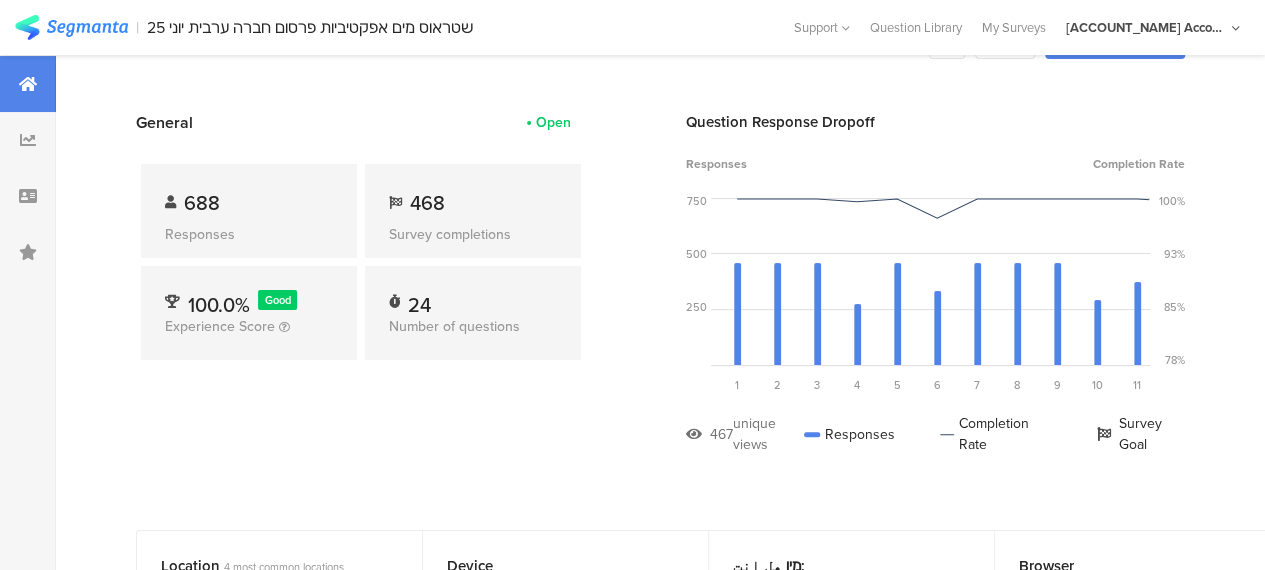 scroll, scrollTop: 100, scrollLeft: 0, axis: vertical 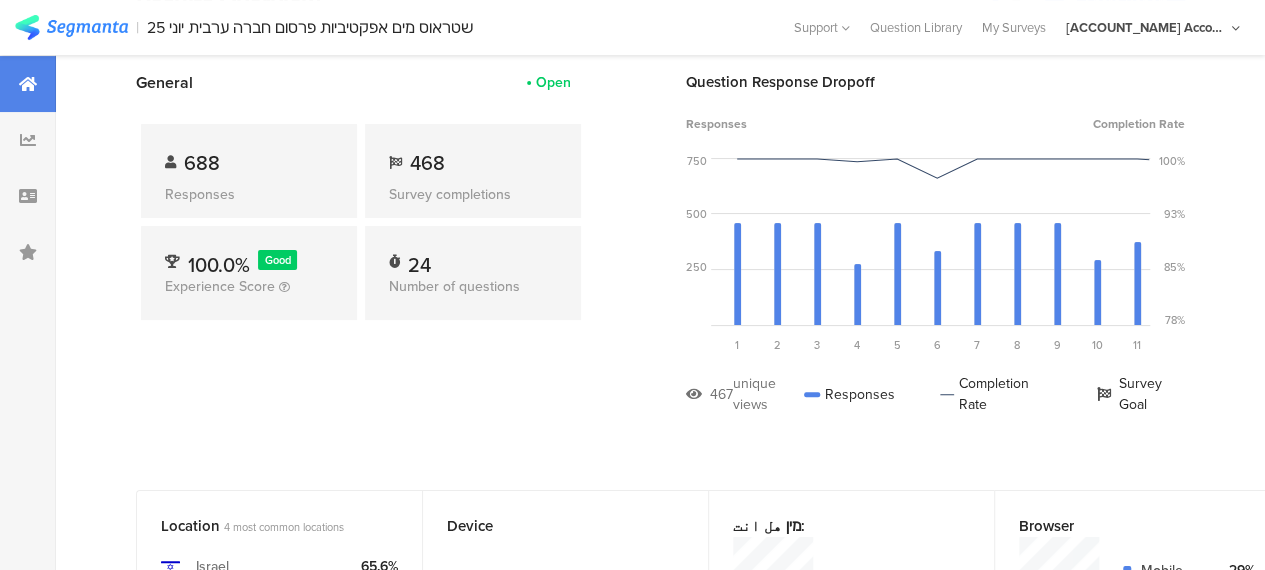click on "Results Overview
Share Report
Share     Cancel
Share Report
Share Report   General     Open     688   Responses     468   Survey completions     100.0%   Good   Experience Score
24
Number of questions
Question Response Dropoff
Responses   Completion Rate
750
500
250
0
Sorry, your browser does not support inline SVG.
1
Question 2
האם יצא לך לראות או לשמוע לאחרונה פרסומות באינטרנט, בשילוט חוצות, בטלוויזיה או ברדיו המדברת על מו...
468   views     468   responses   100.0%   completion rate       2       3       4       5
Question 6
348   views     339   responses   97.4%   completion rate       6       468   views     468   responses" at bounding box center [660, 2386] 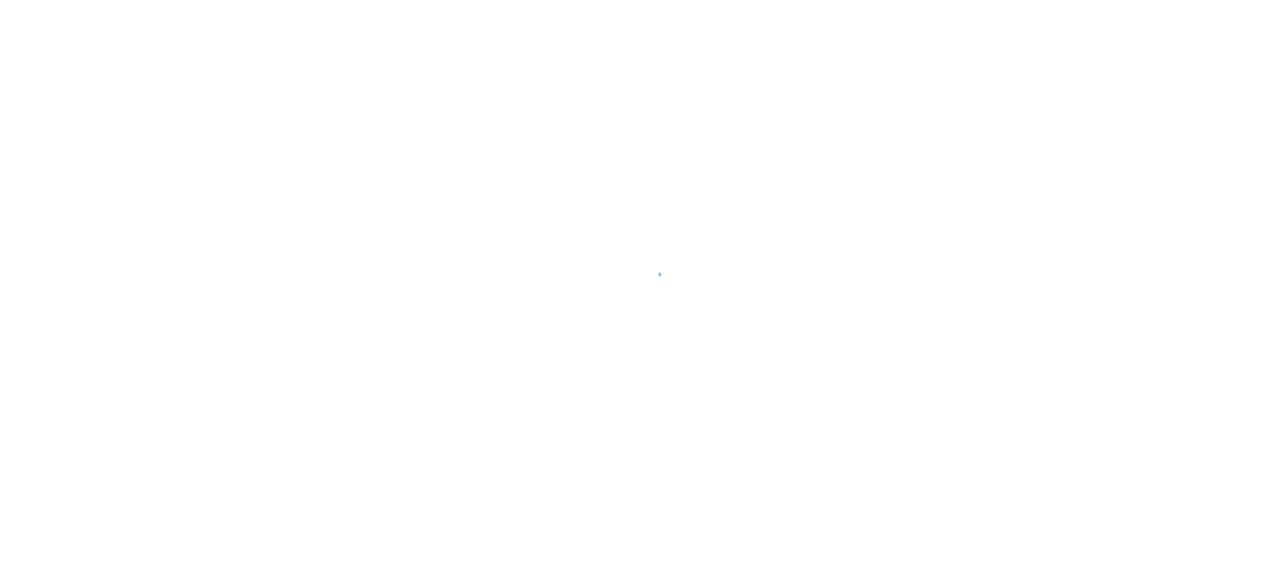 scroll, scrollTop: 0, scrollLeft: 0, axis: both 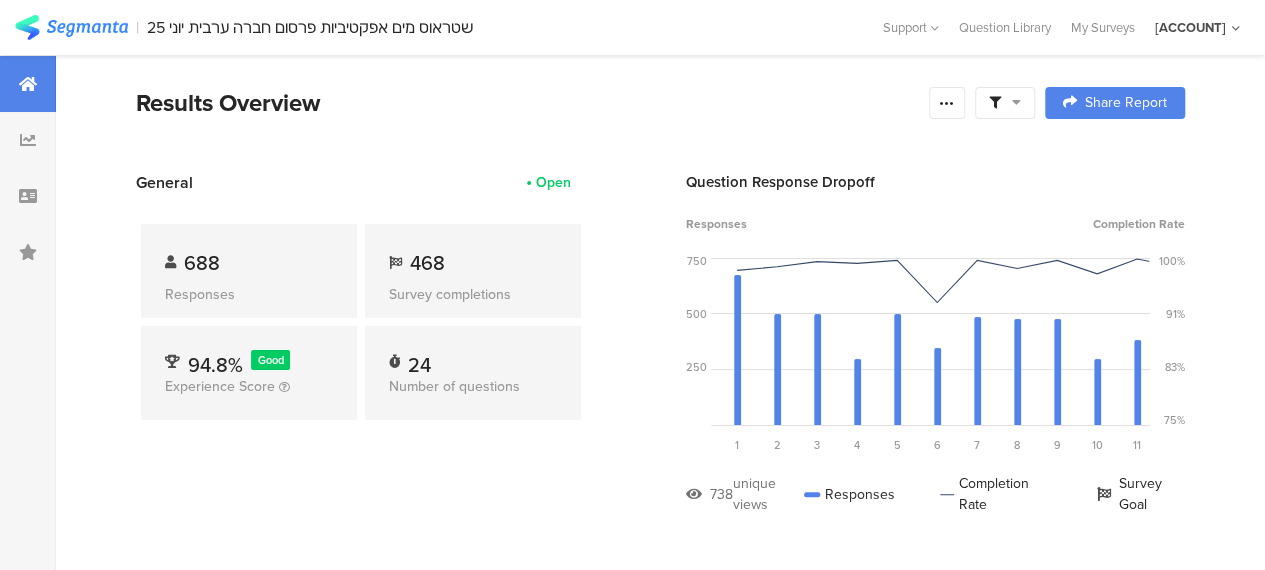click at bounding box center [1016, 102] 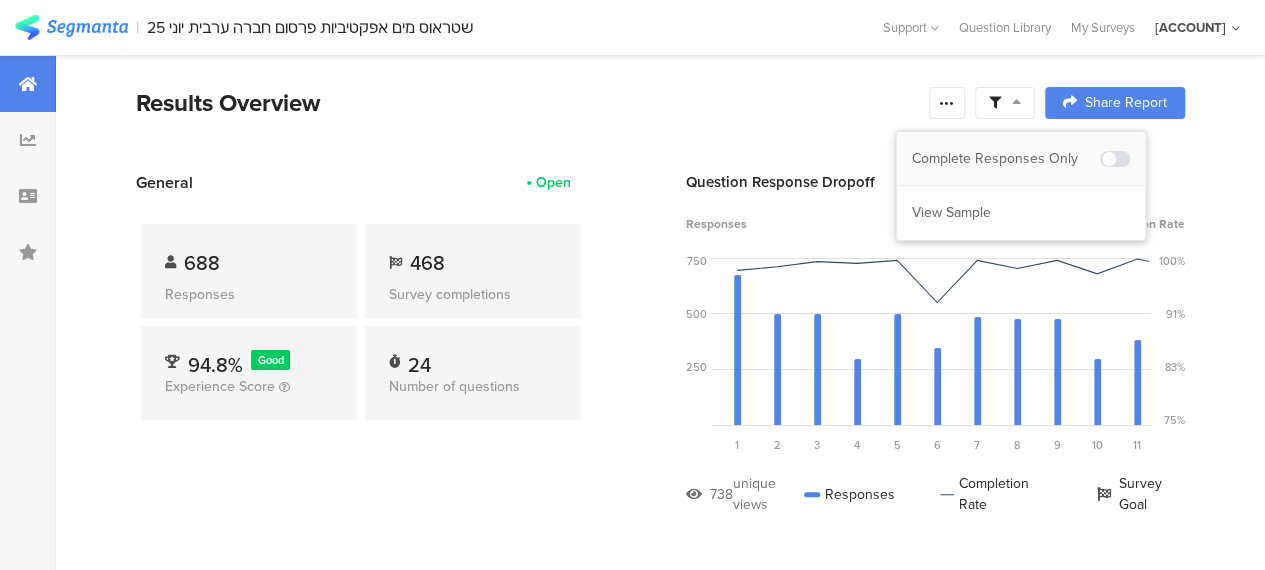 click on "Complete Responses Only" at bounding box center [1006, 159] 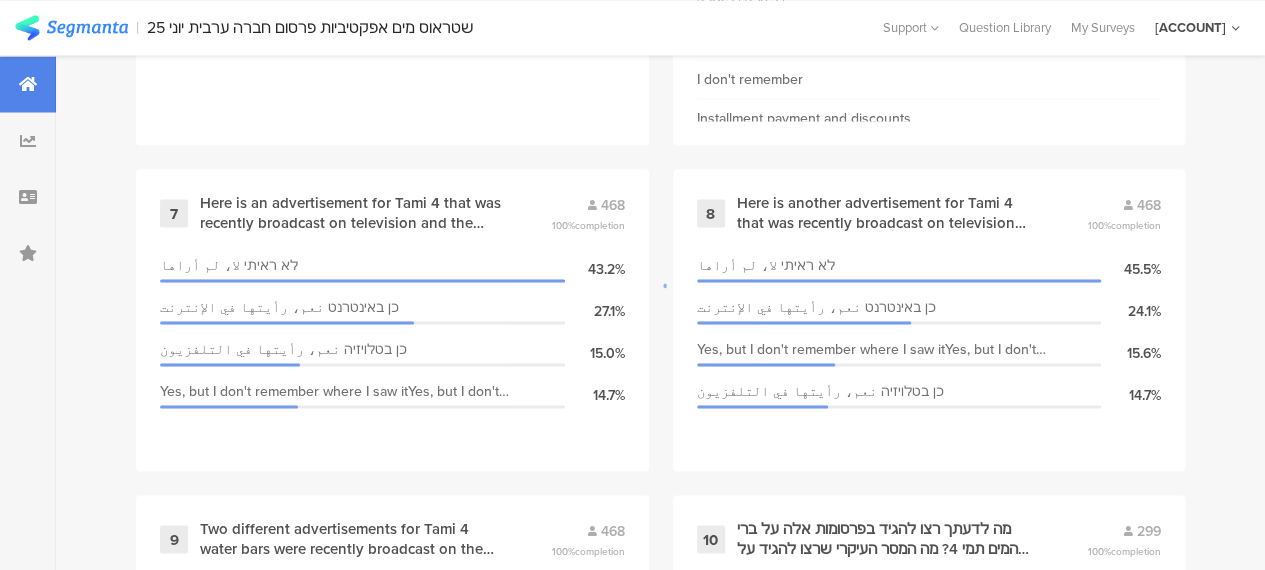 scroll, scrollTop: 1800, scrollLeft: 0, axis: vertical 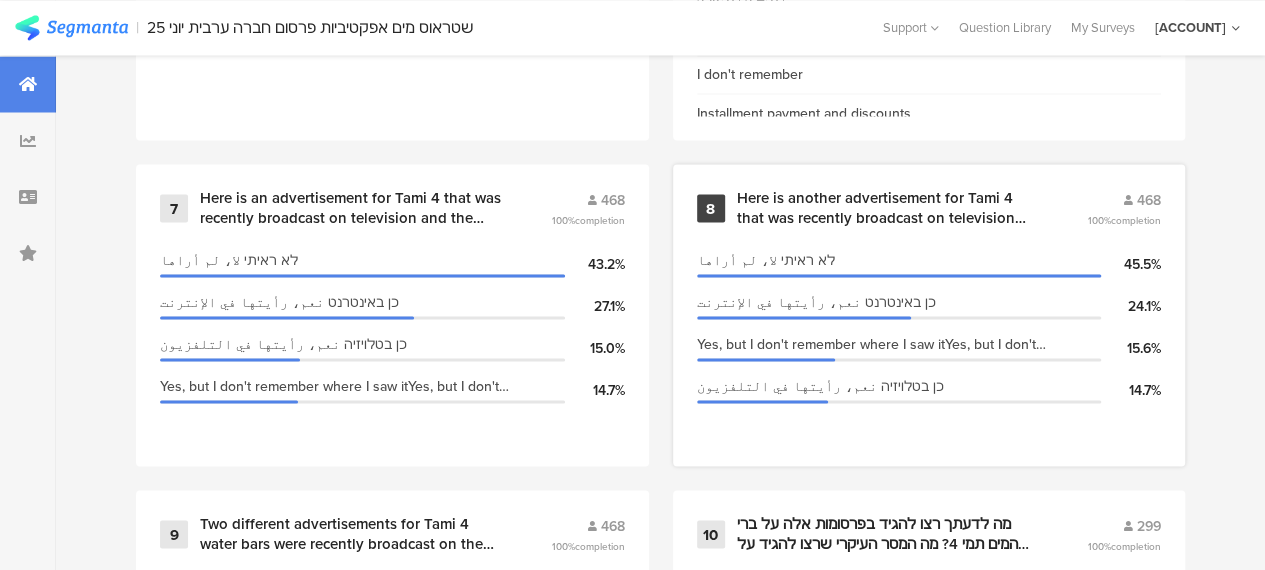 click on "Here is another advertisement for Tami 4 that was recently broadcast on television and the Internet. Click Play to see the advertisement. Did you see on television or on the internet the following advertisement for Tami 4 water bar?Here is an advertisement for Tami 4 that was recently broadcast on television and the Internet. Click Play to see the advertisement. Did you see on television or on the internet the following advertisement for Tami 4 water bar?" at bounding box center [888, 207] 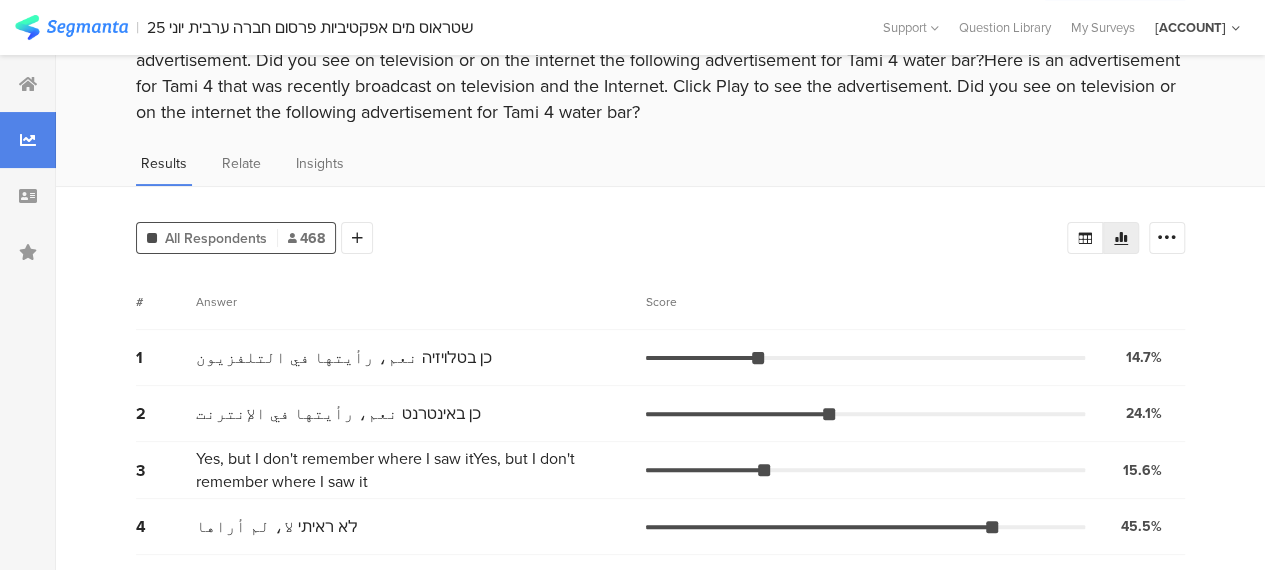 scroll, scrollTop: 0, scrollLeft: 0, axis: both 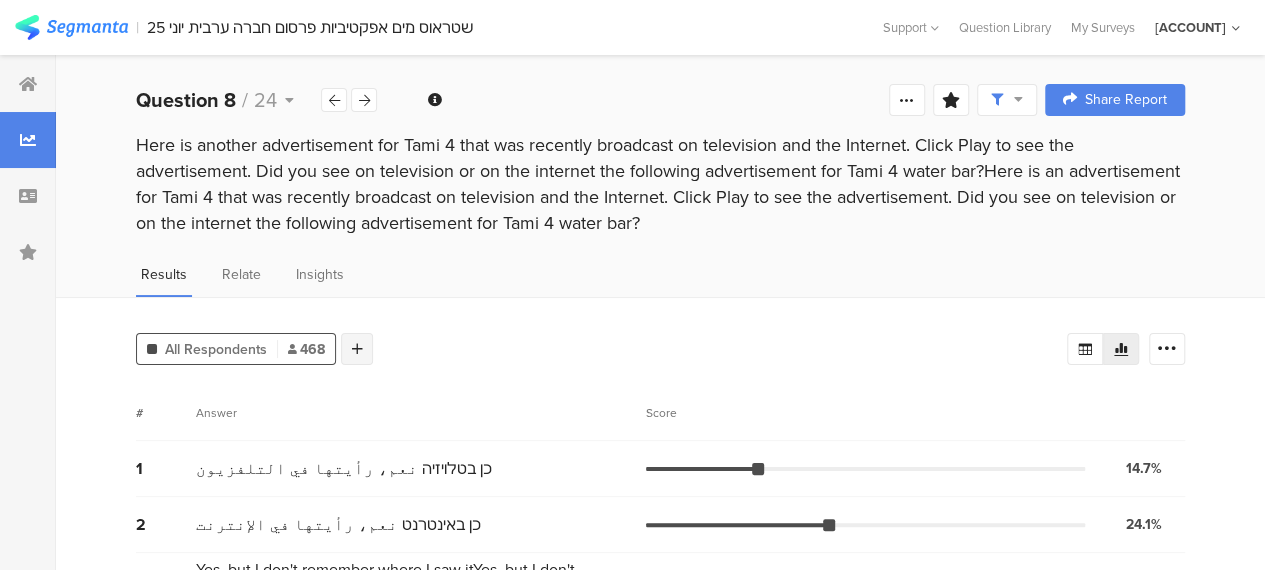 click at bounding box center (357, 349) 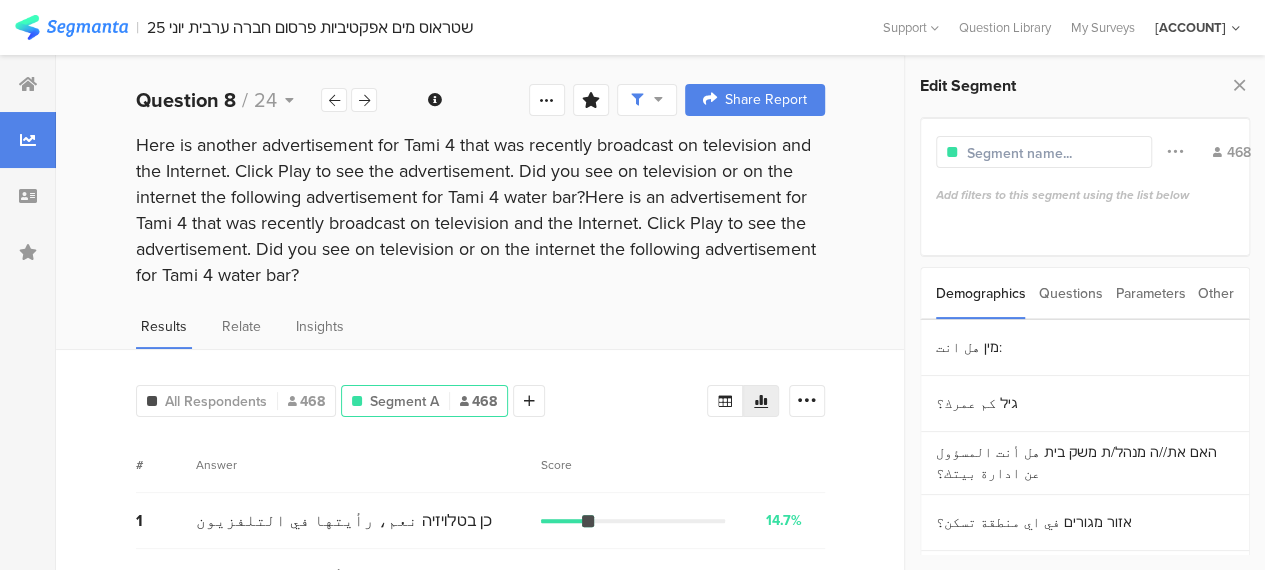 click on "Parameters" at bounding box center (1150, 293) 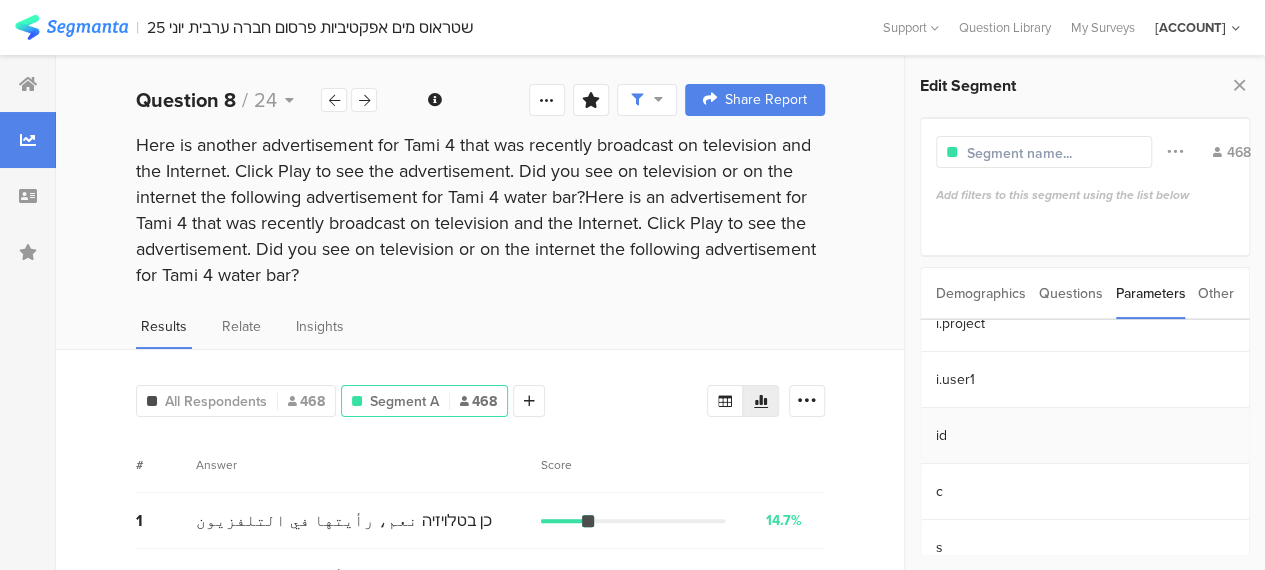 scroll, scrollTop: 44, scrollLeft: 0, axis: vertical 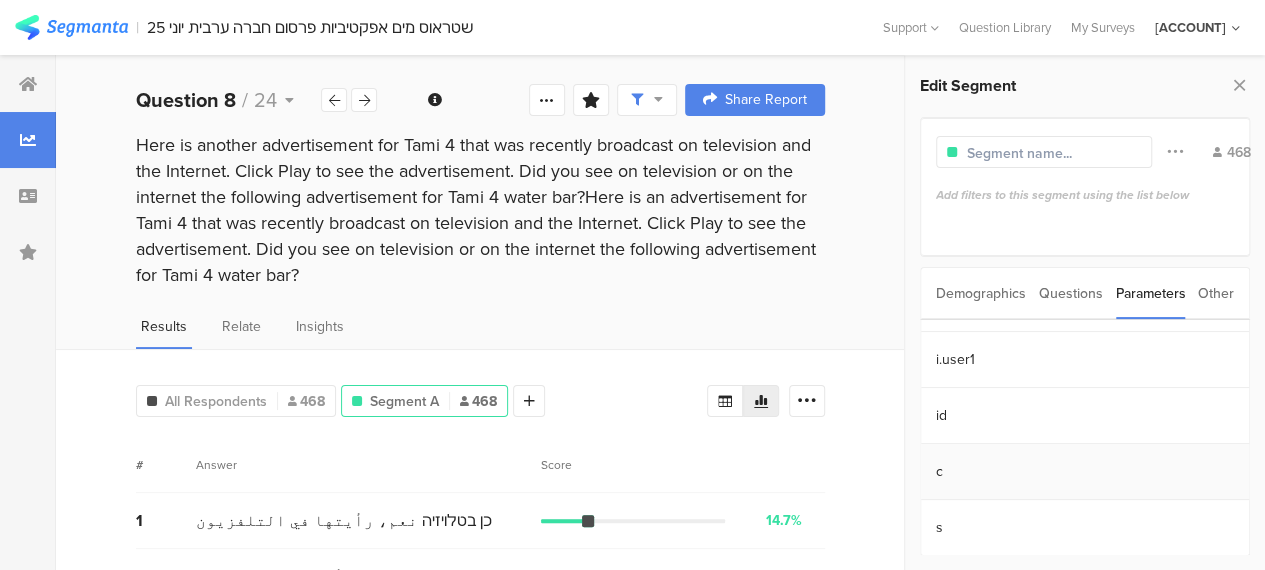 click on "c" at bounding box center (1085, 472) 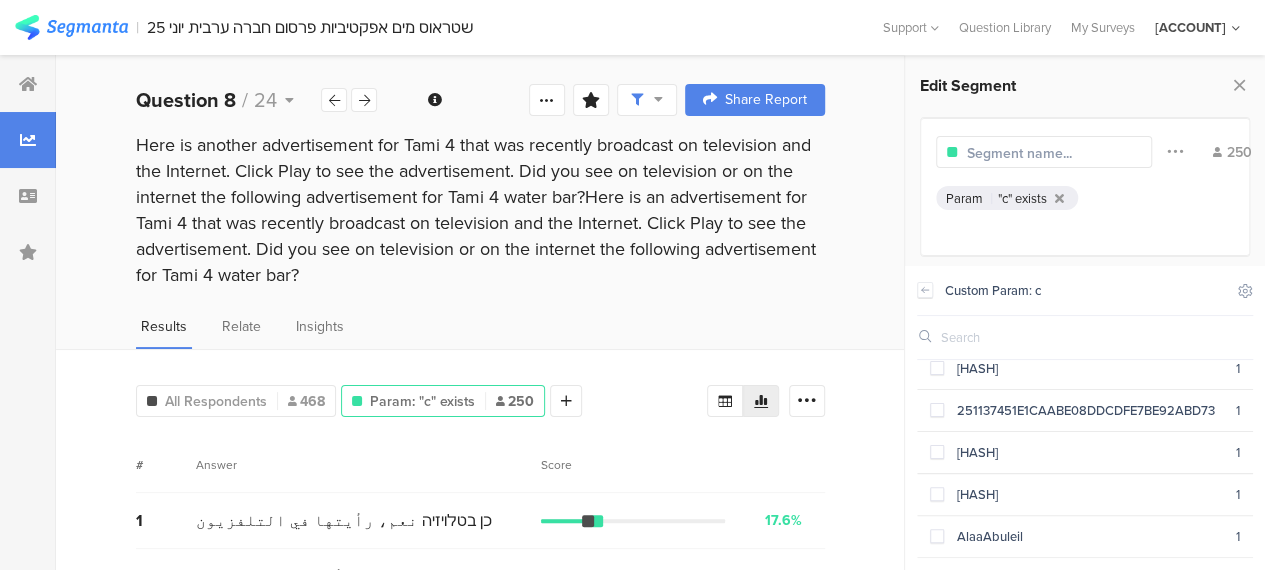 scroll, scrollTop: 3877, scrollLeft: 0, axis: vertical 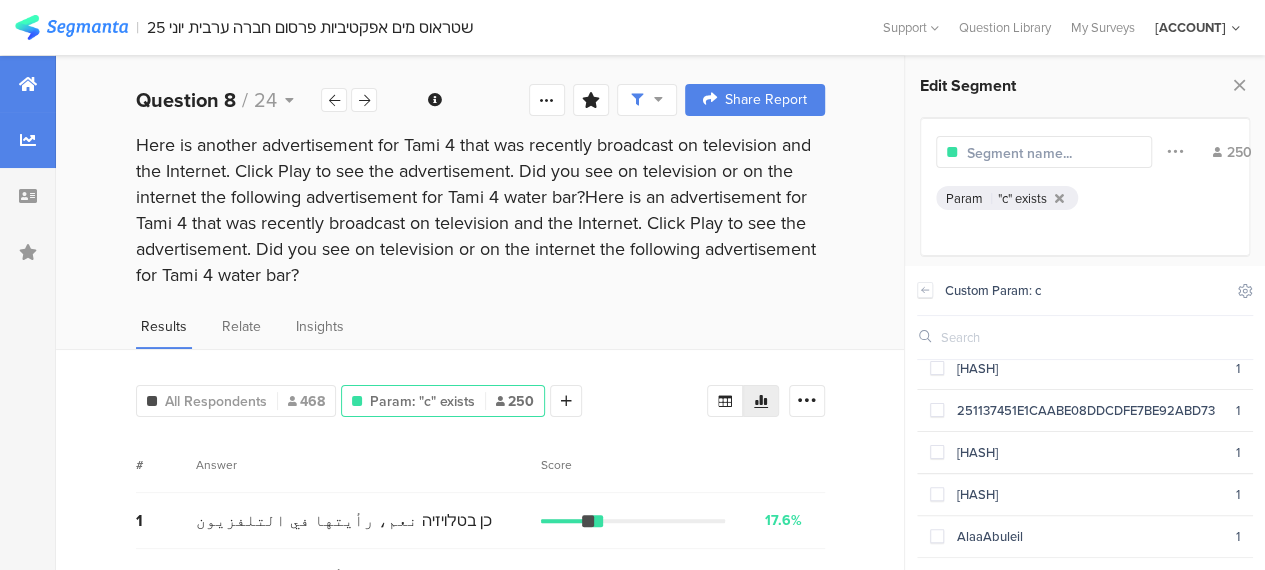 click at bounding box center [28, 84] 